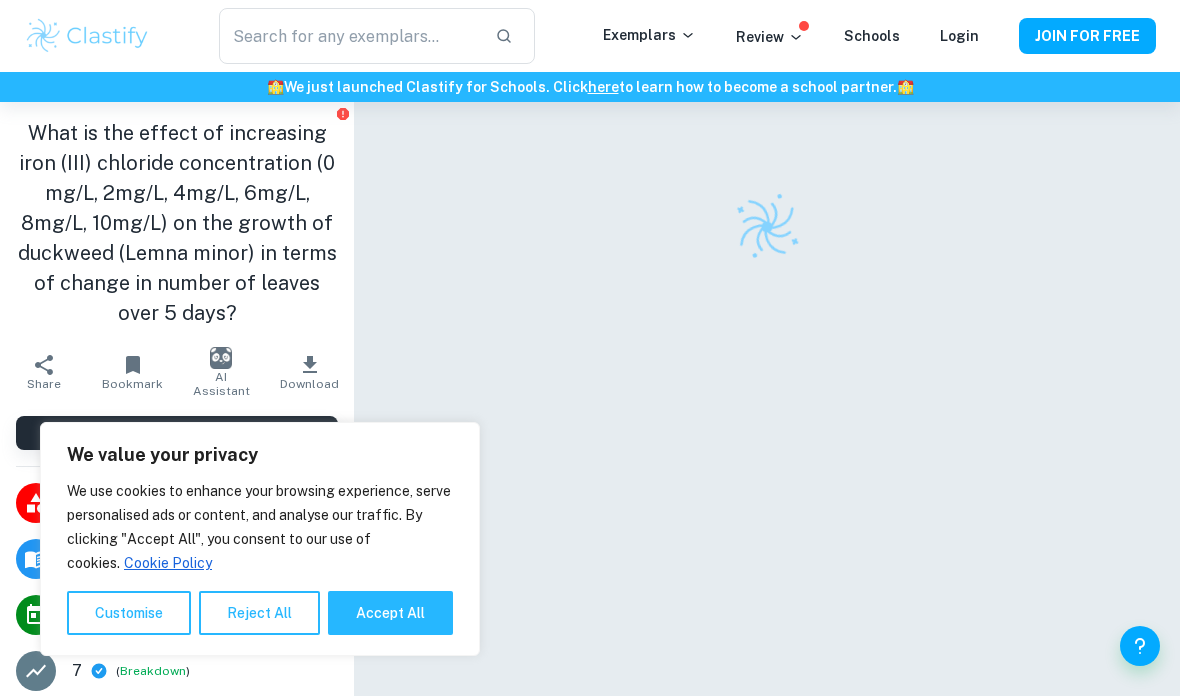 scroll, scrollTop: 0, scrollLeft: 0, axis: both 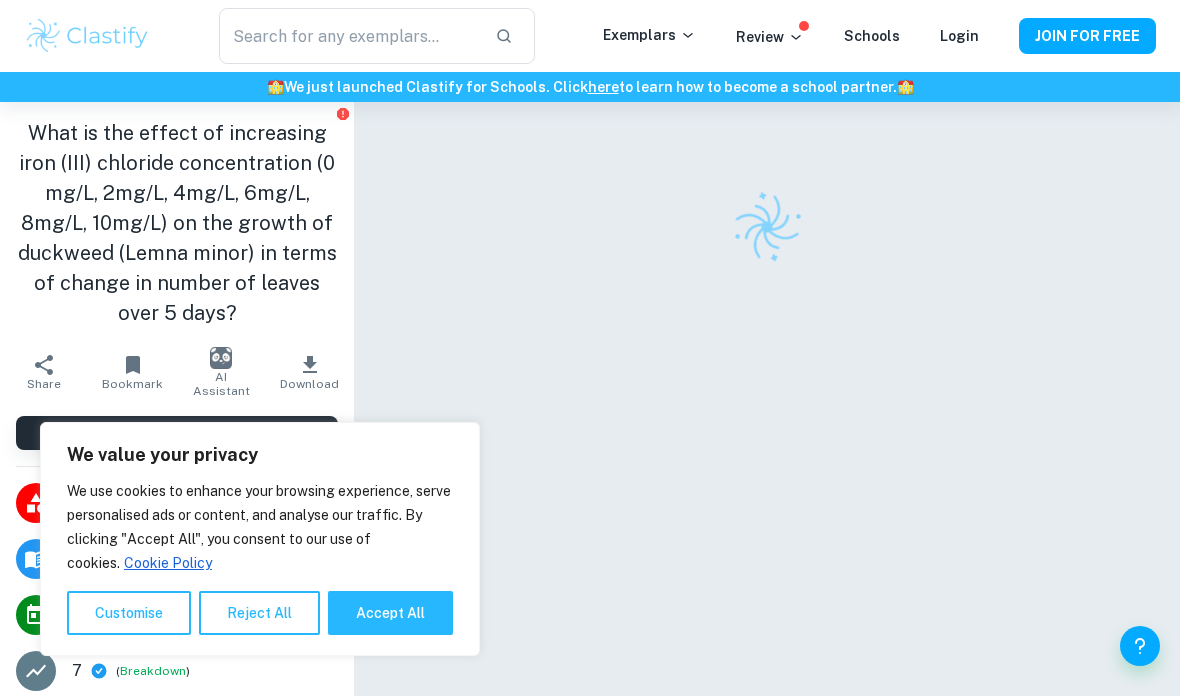 click at bounding box center [87, 36] 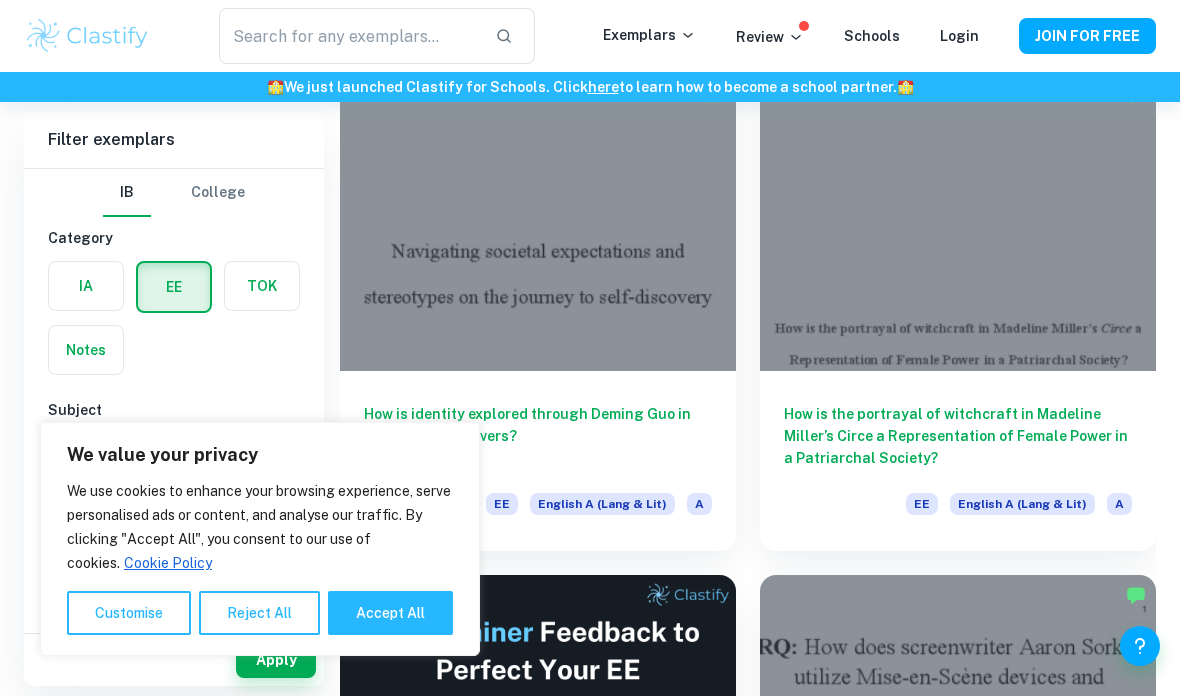 scroll, scrollTop: 194, scrollLeft: 0, axis: vertical 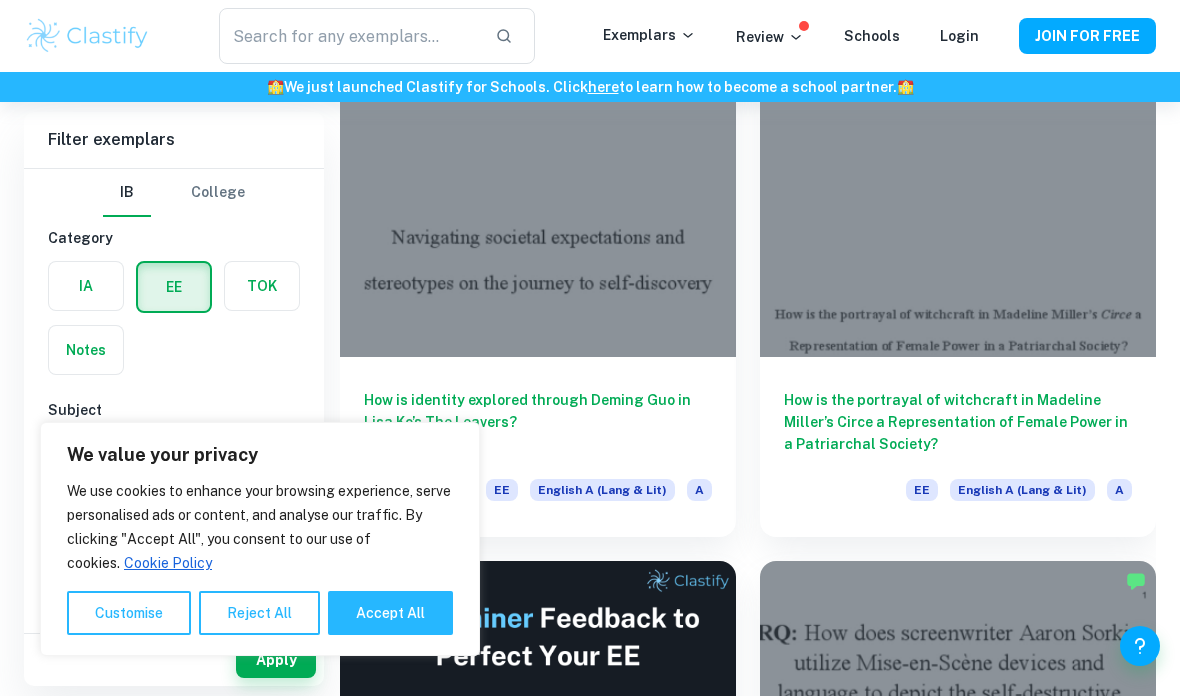 click on "Reject All" at bounding box center (259, 613) 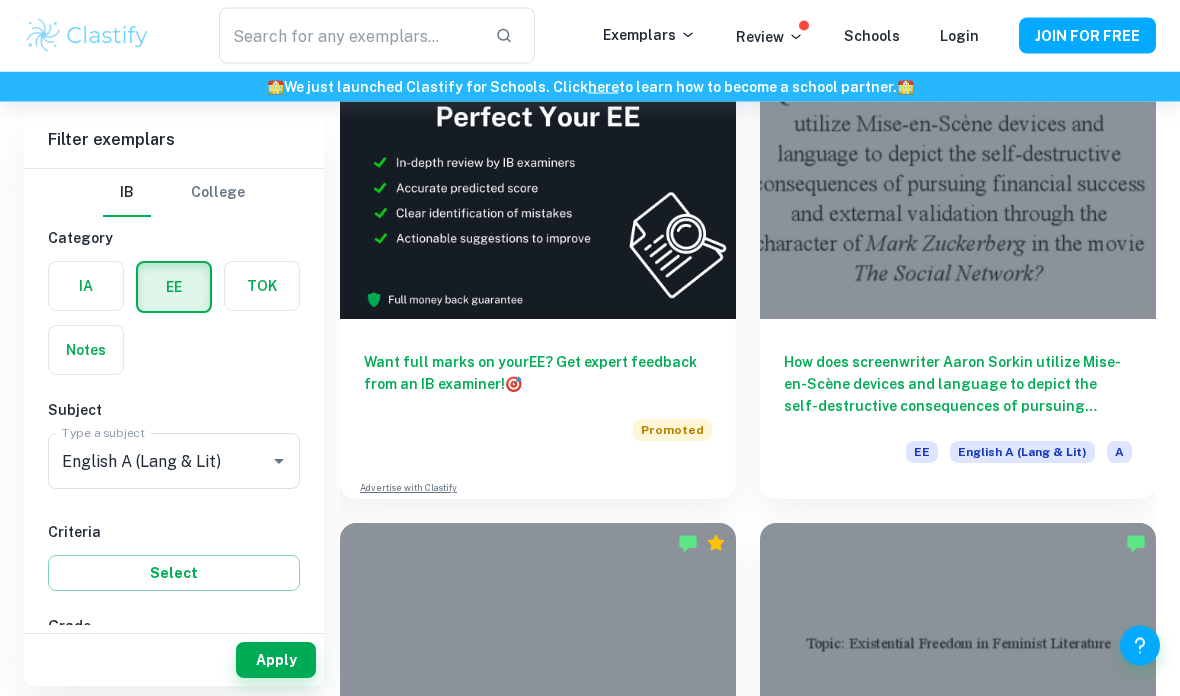 scroll, scrollTop: 733, scrollLeft: 0, axis: vertical 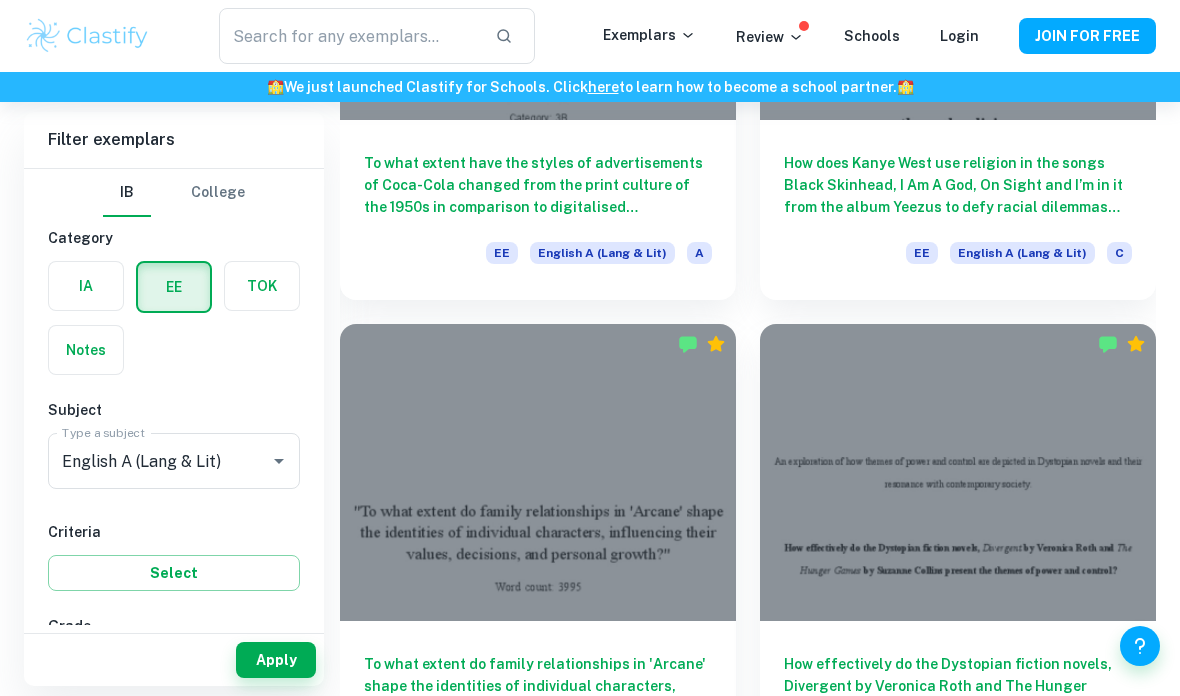 click on "A" at bounding box center [81, 670] 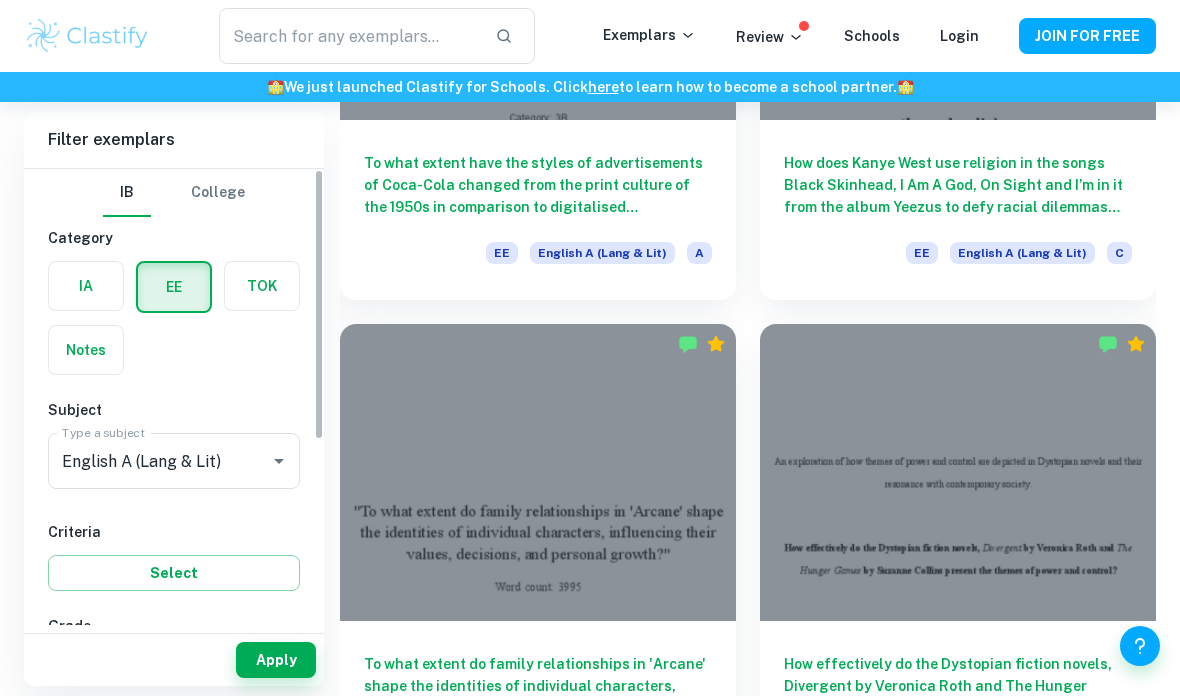 click on "Apply" at bounding box center (276, 660) 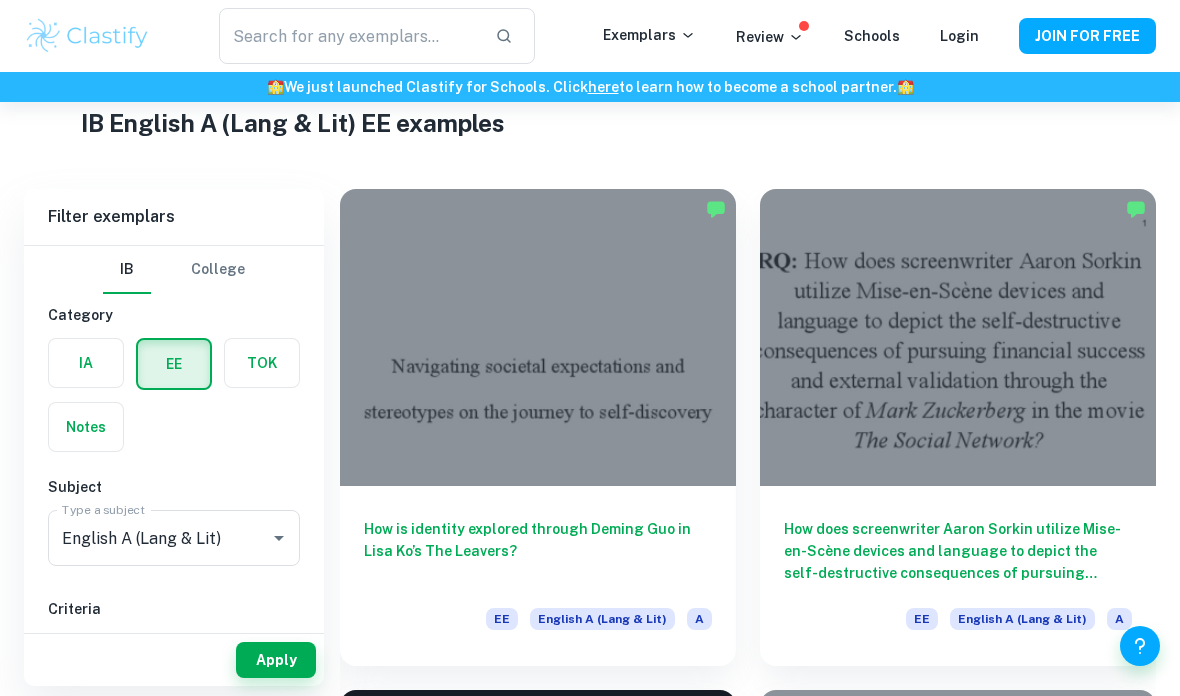 scroll, scrollTop: 64, scrollLeft: 0, axis: vertical 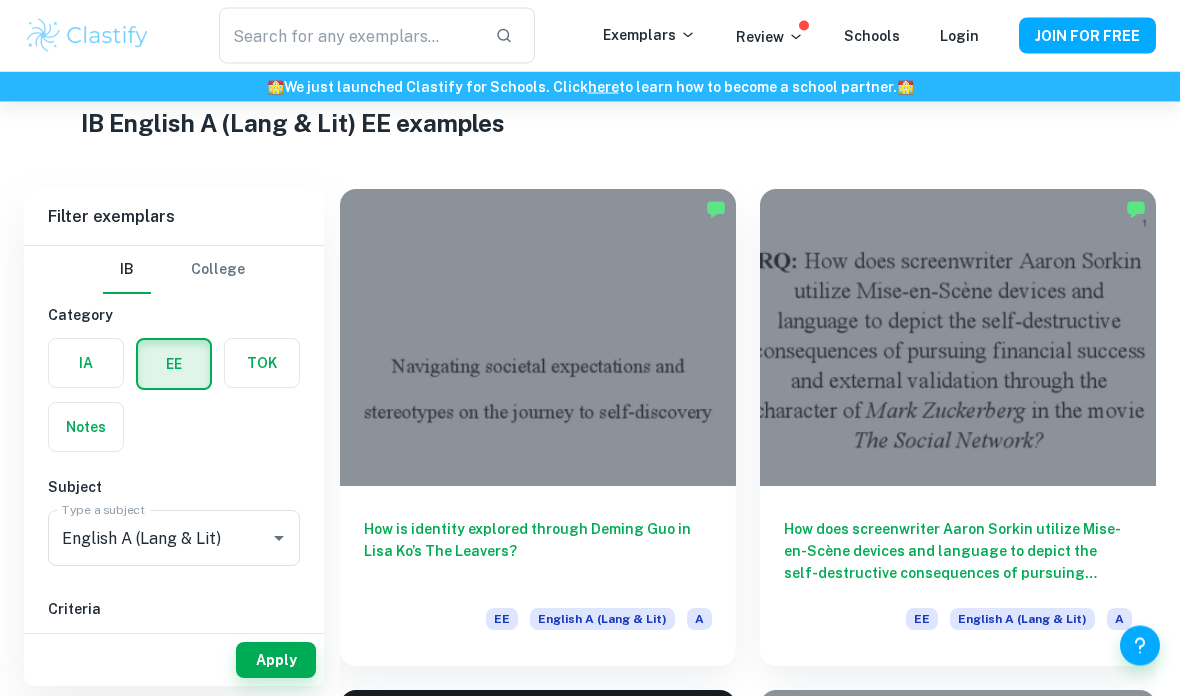click on "English A (Lang & Lit)" at bounding box center [146, 539] 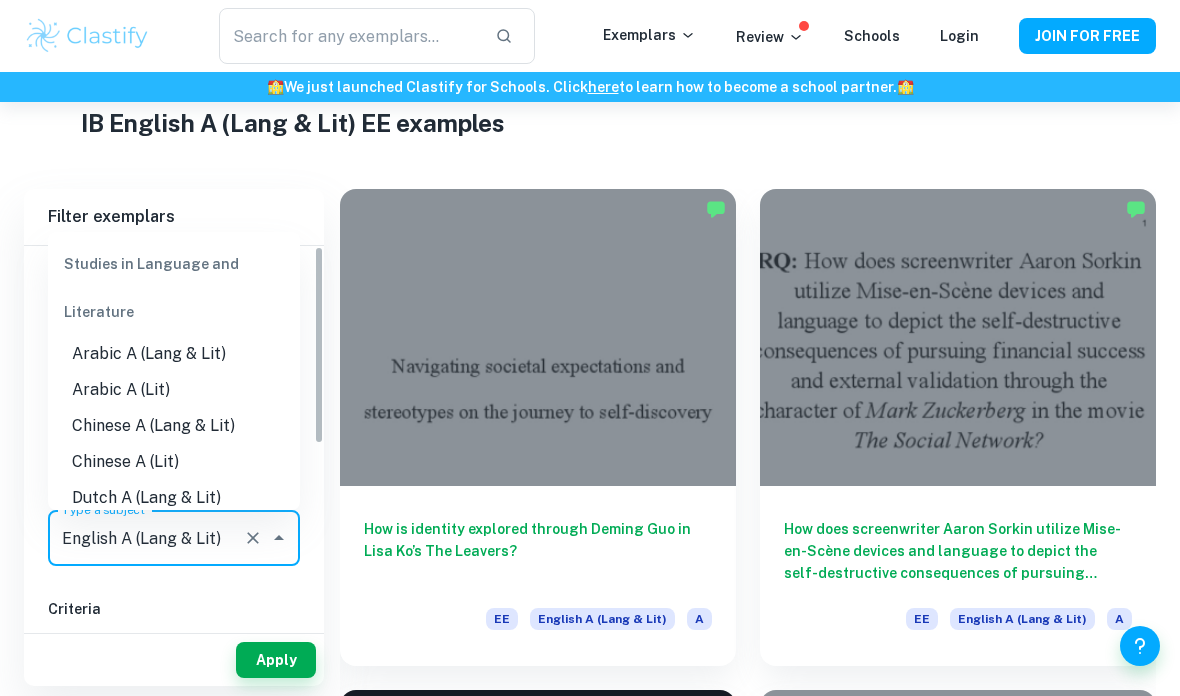 scroll, scrollTop: 64, scrollLeft: 0, axis: vertical 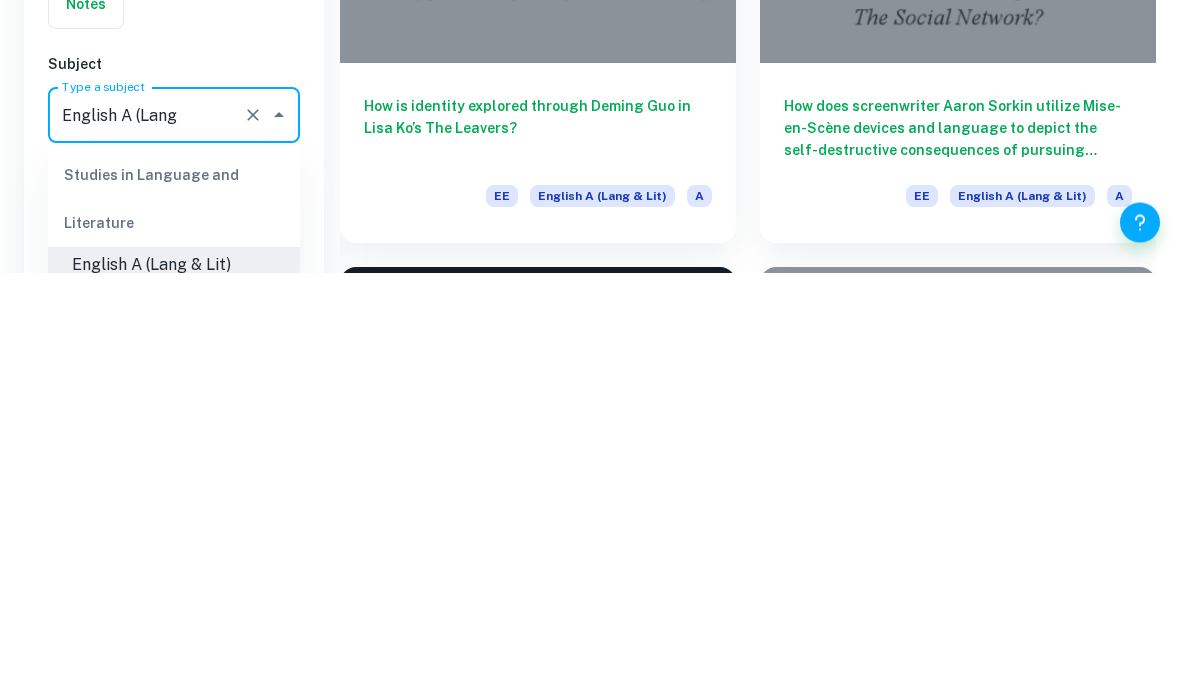click on "Studies in Language and Literature" at bounding box center [174, 623] 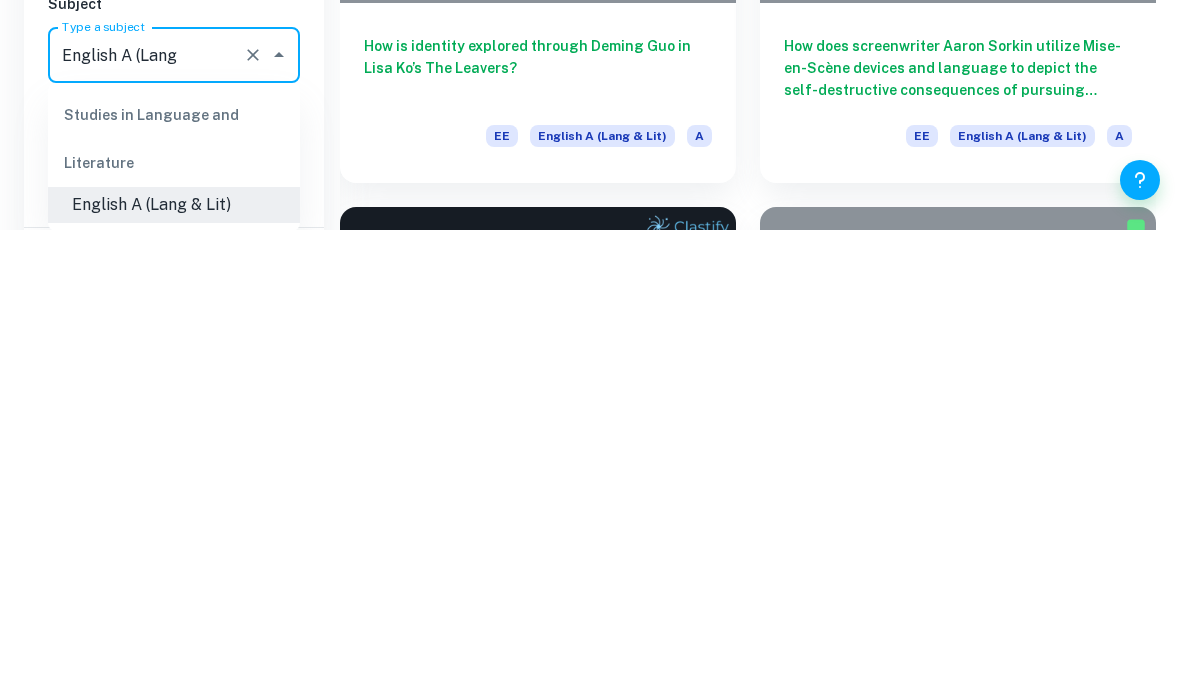 scroll, scrollTop: 113, scrollLeft: 0, axis: vertical 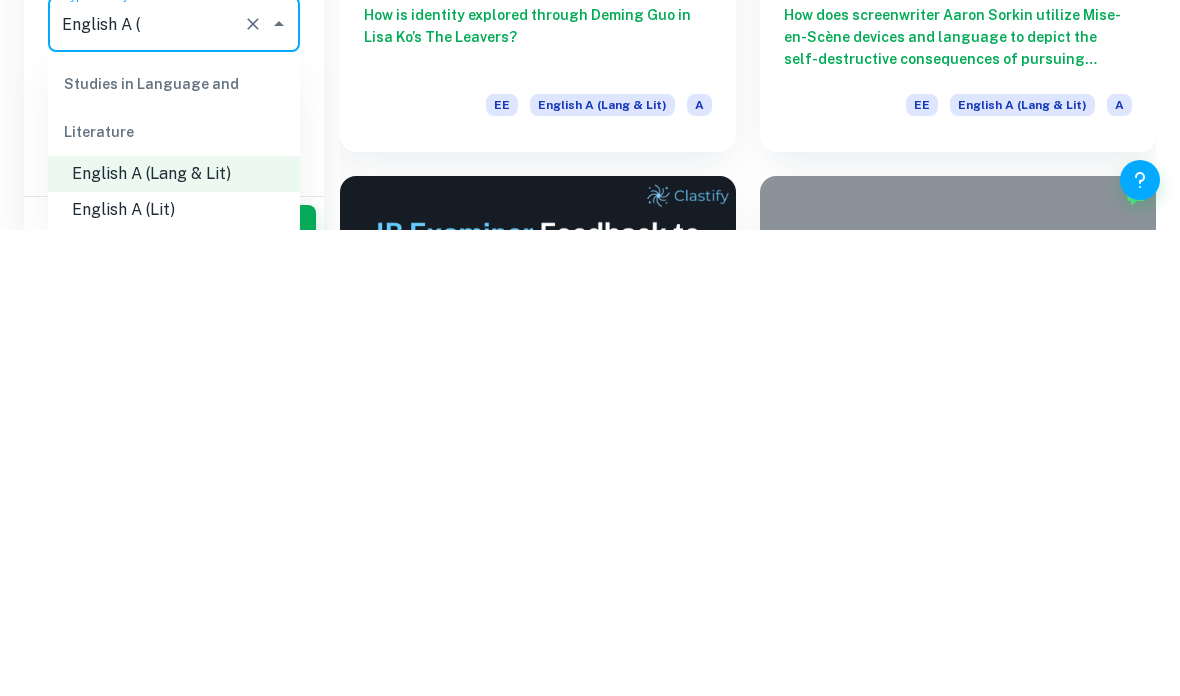 click on "English A (Lit)" at bounding box center [174, 676] 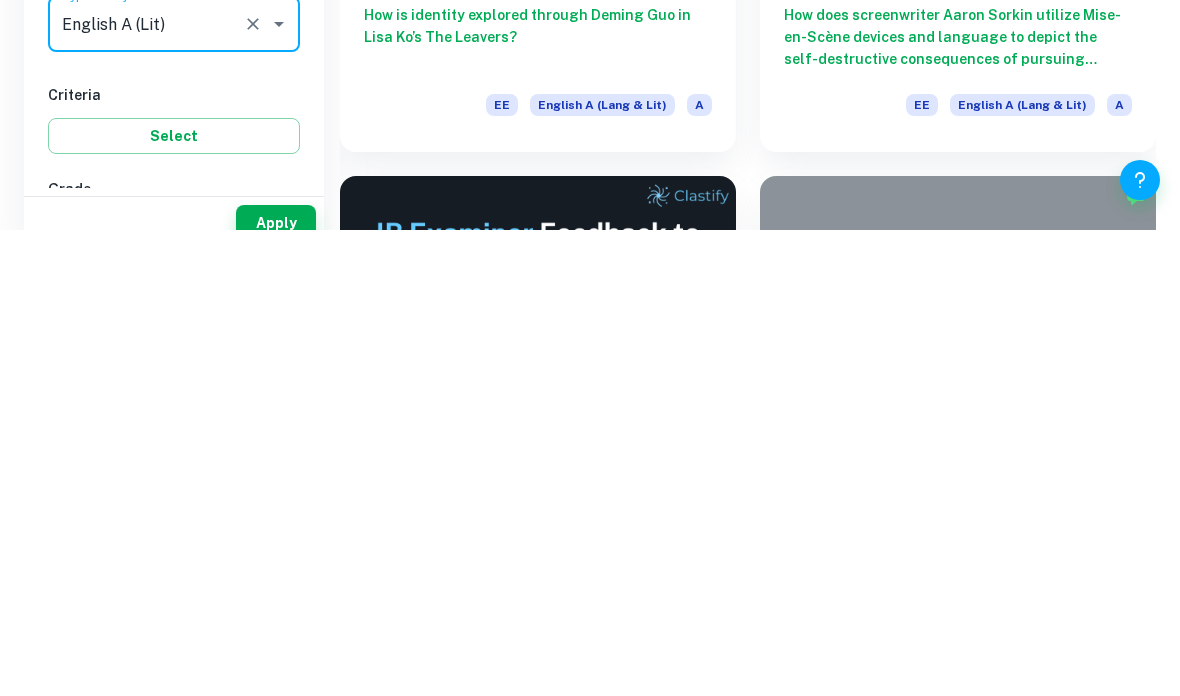 click on "Apply" at bounding box center (276, 689) 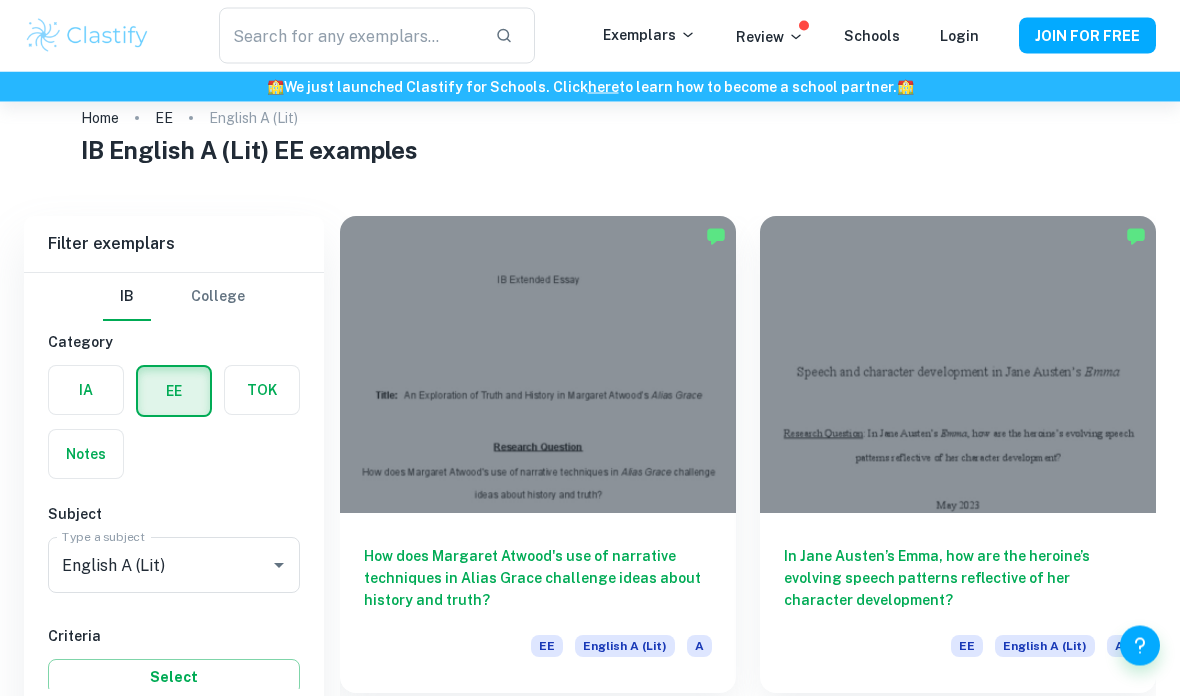 scroll, scrollTop: 0, scrollLeft: 0, axis: both 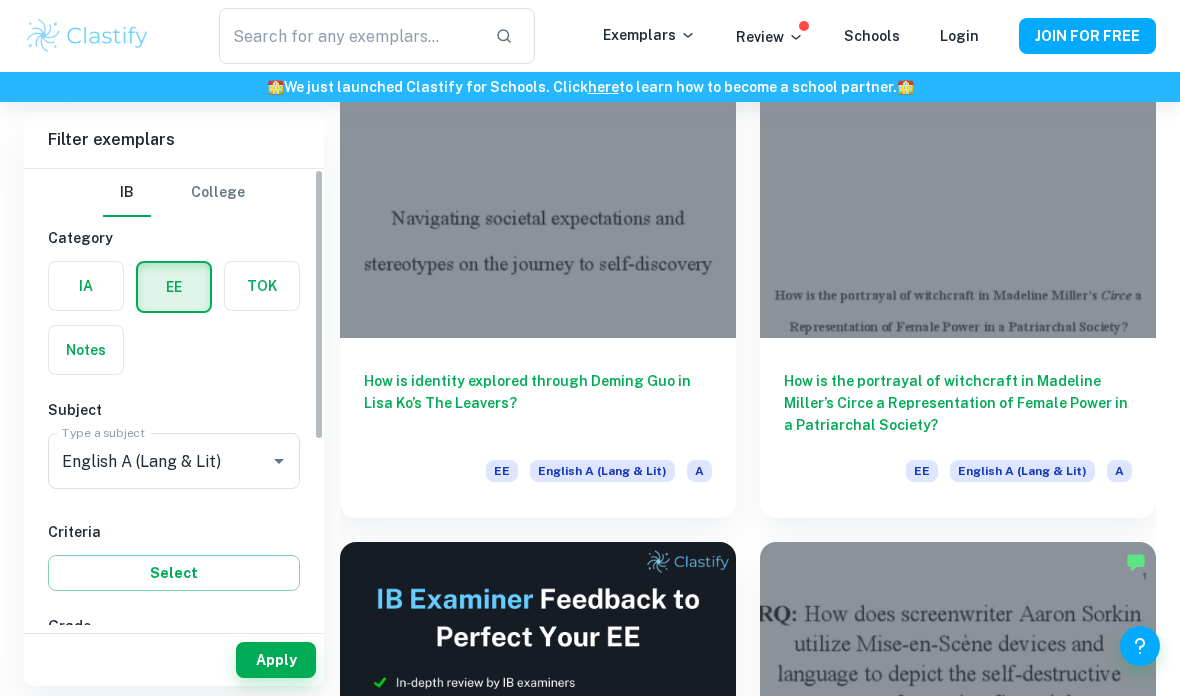 click on "English A (Lang & Lit)" at bounding box center (146, 461) 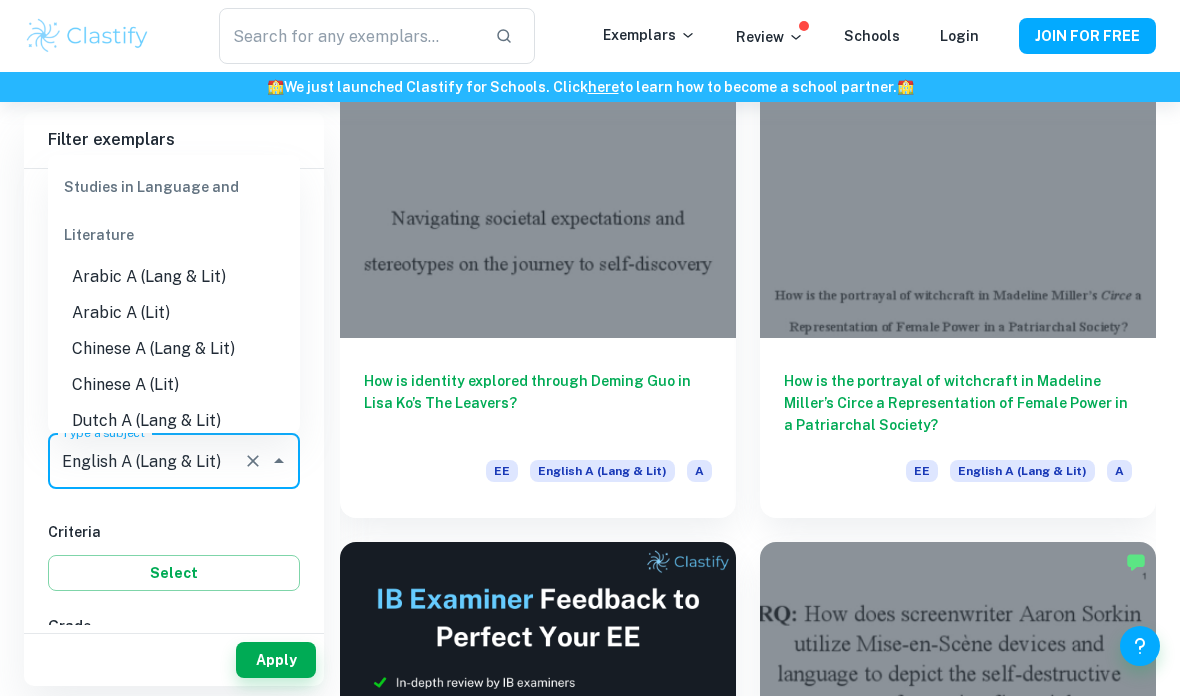 scroll, scrollTop: 212, scrollLeft: 0, axis: vertical 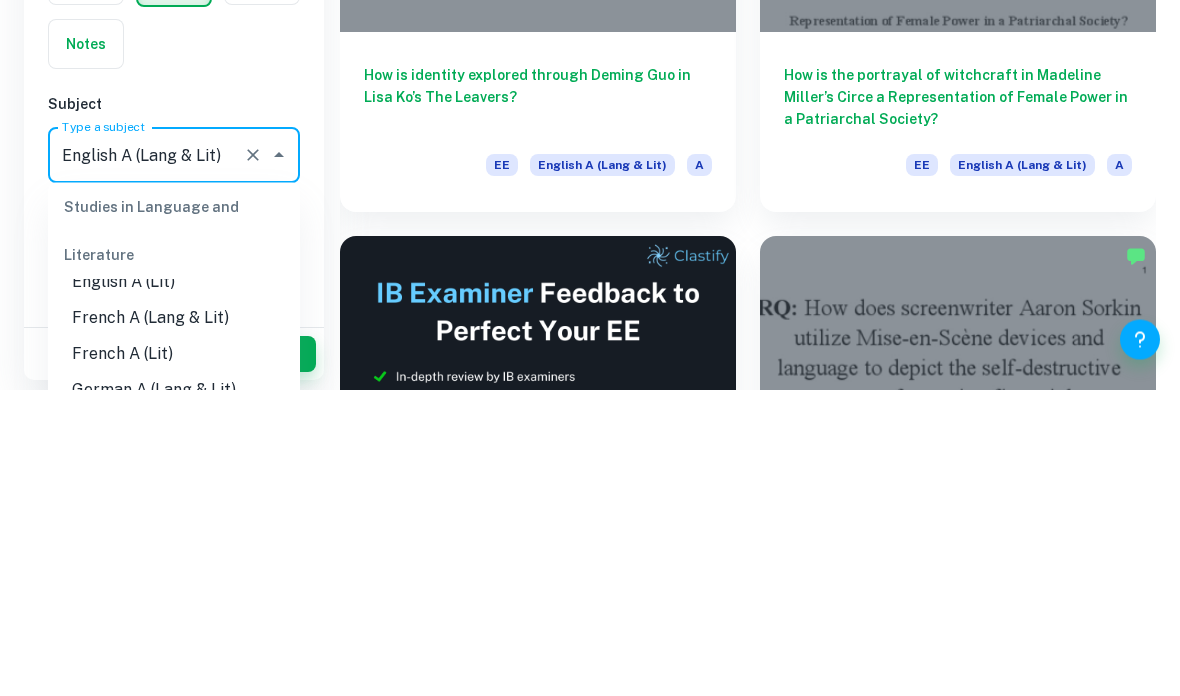 click on "English A (Lit)" at bounding box center [174, 590] 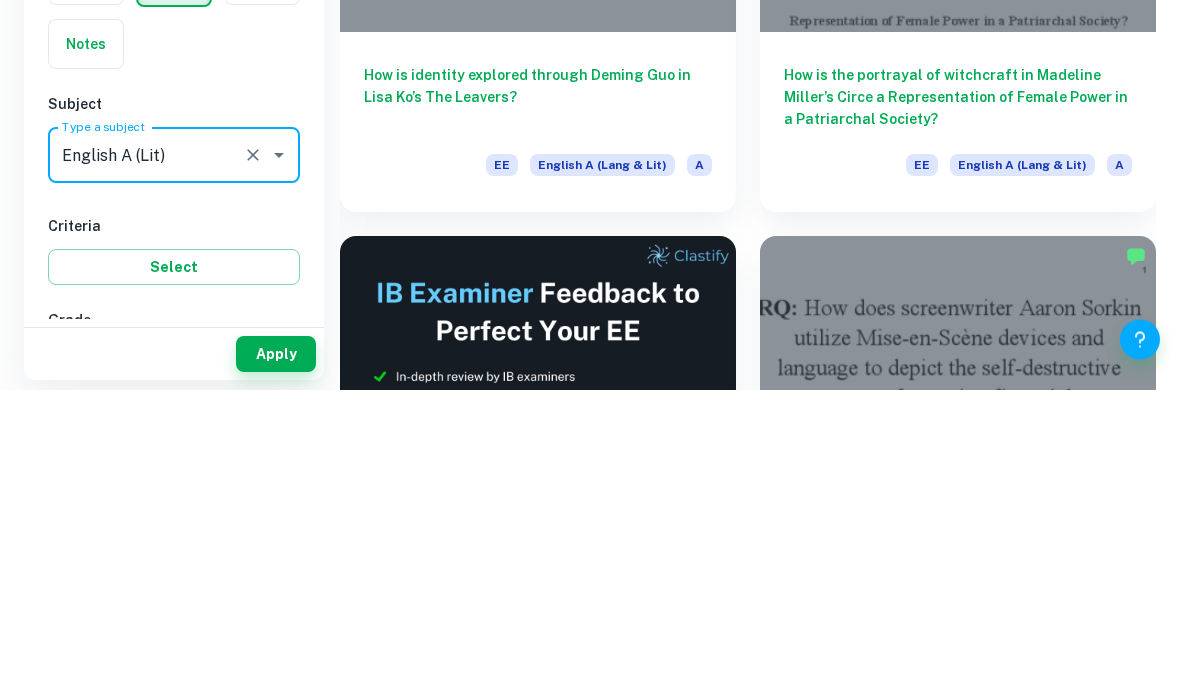 scroll, scrollTop: 519, scrollLeft: 0, axis: vertical 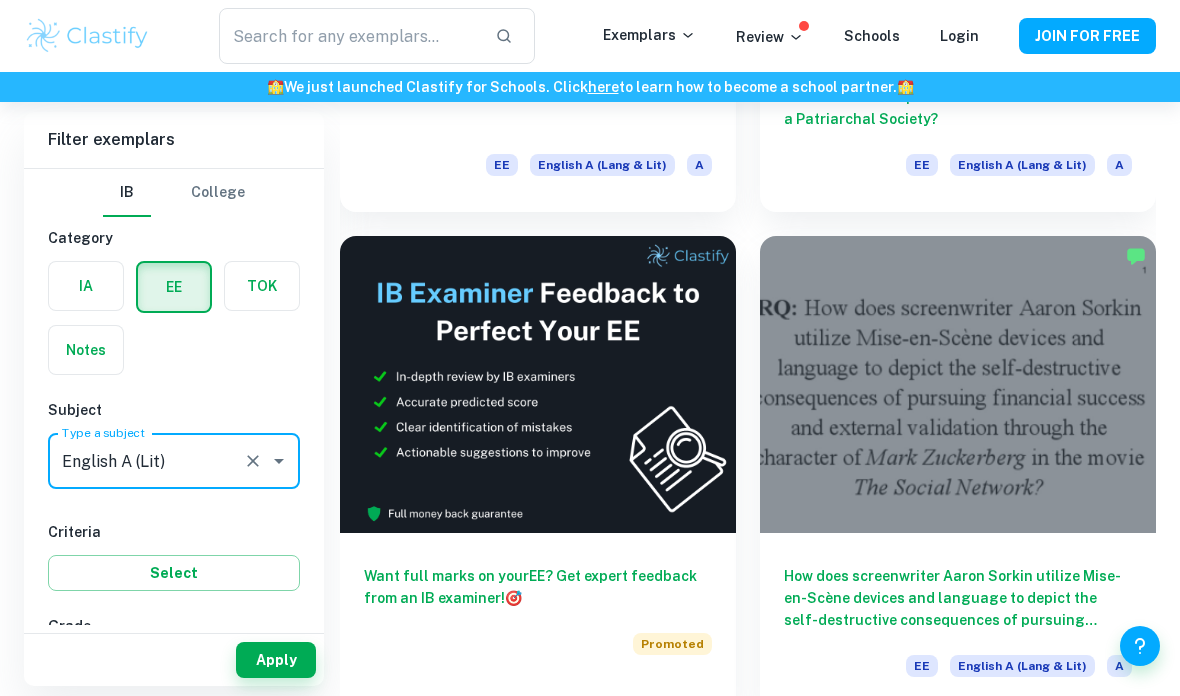 click on "A" at bounding box center (81, 670) 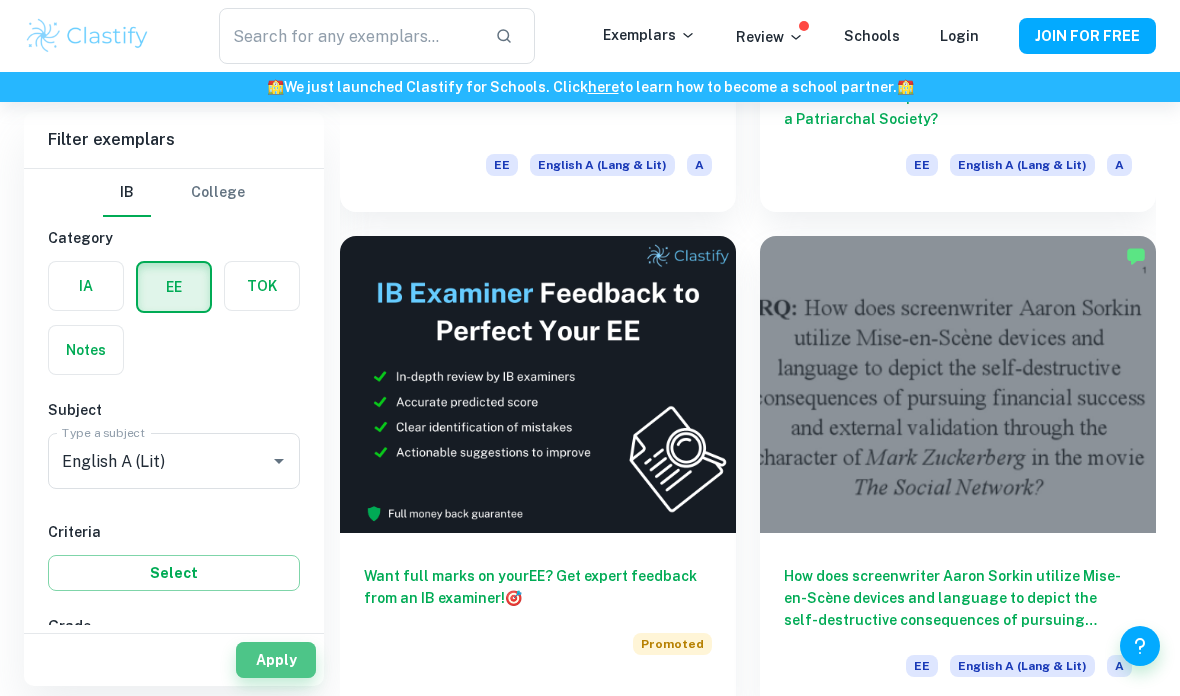 click on "Apply" at bounding box center (276, 660) 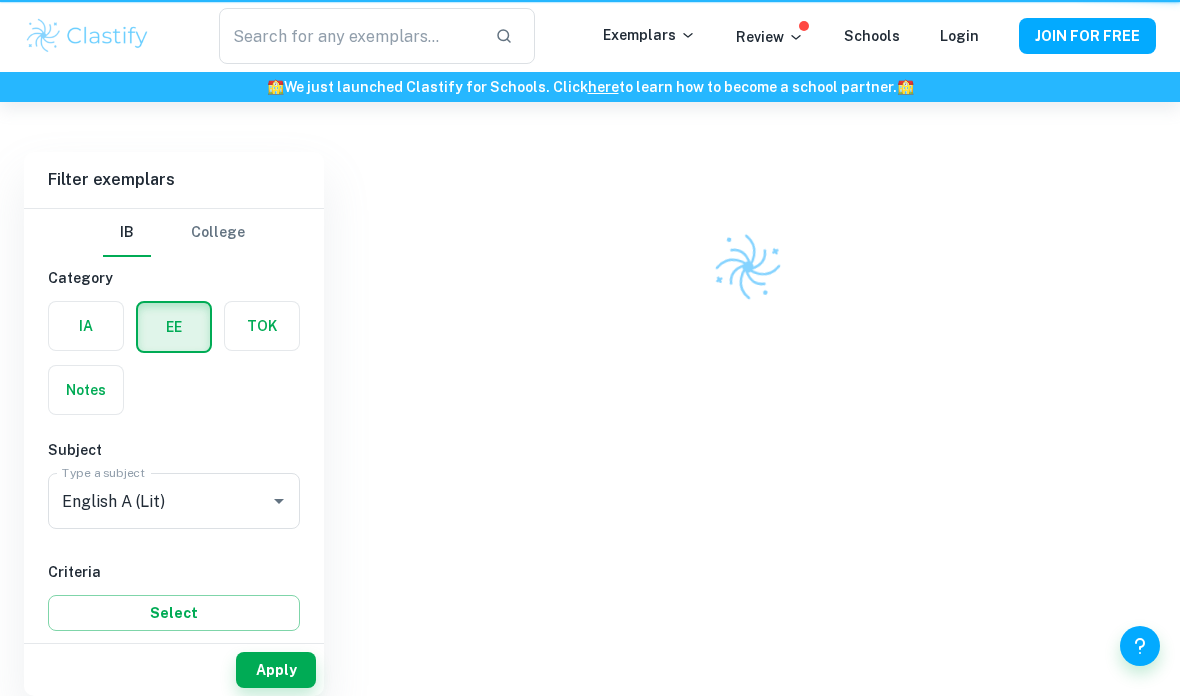 scroll, scrollTop: 112, scrollLeft: 0, axis: vertical 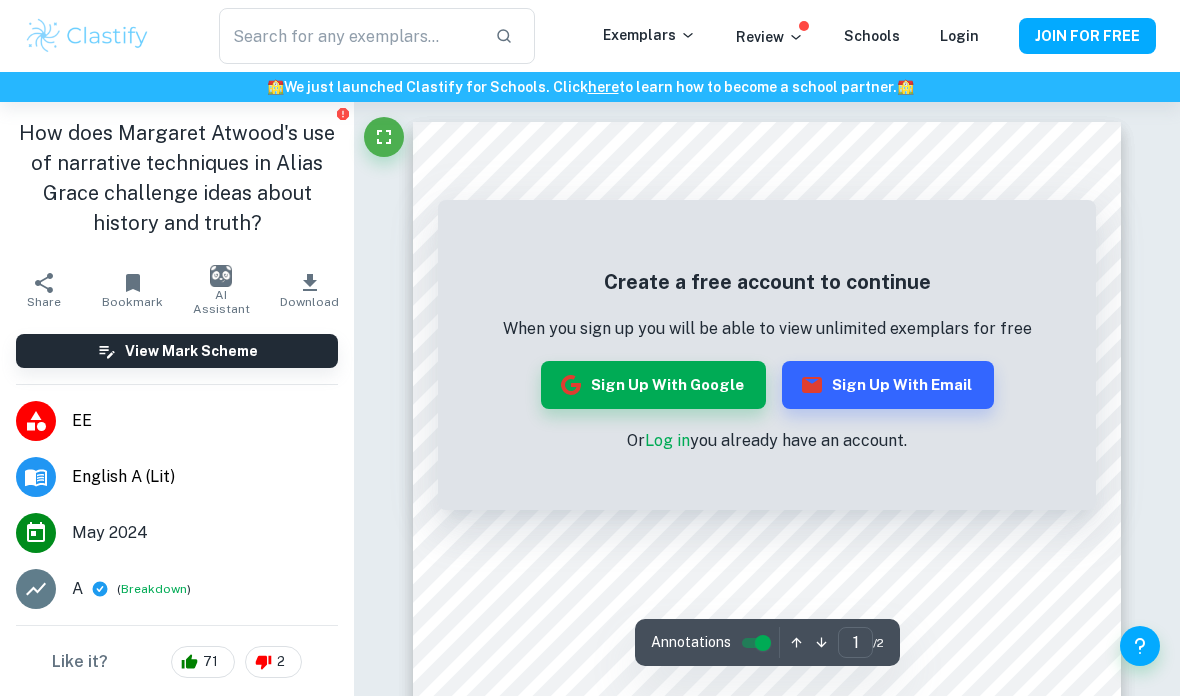 click on "Login" at bounding box center [959, 36] 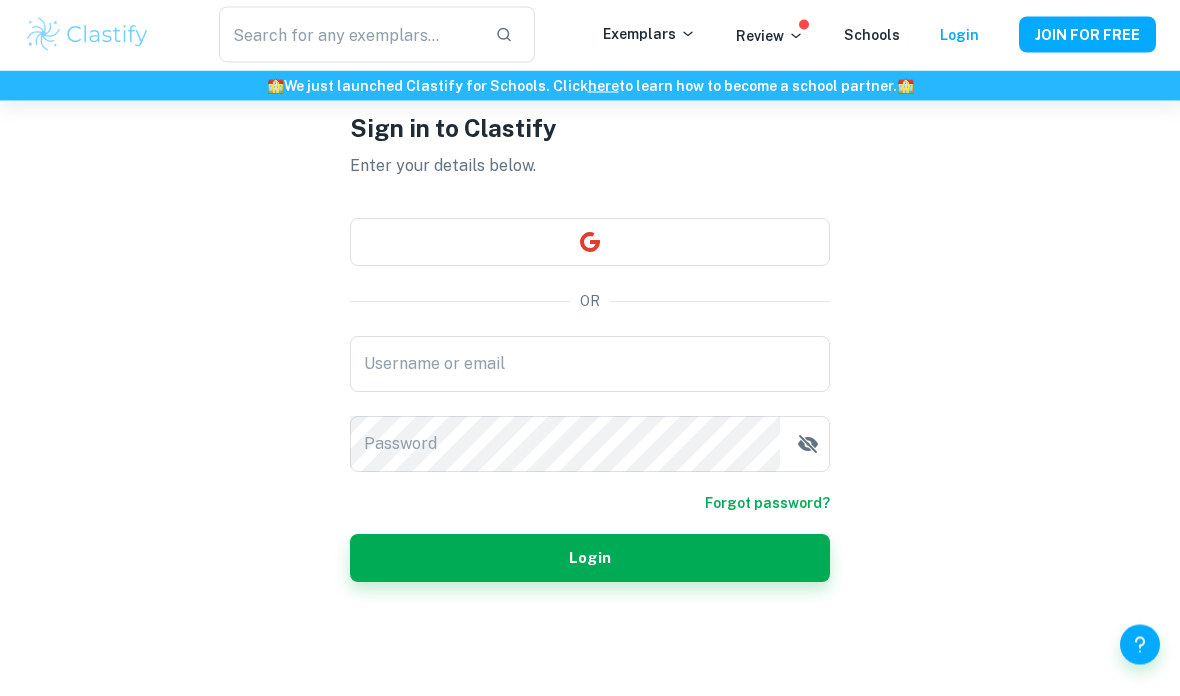 scroll, scrollTop: 102, scrollLeft: 0, axis: vertical 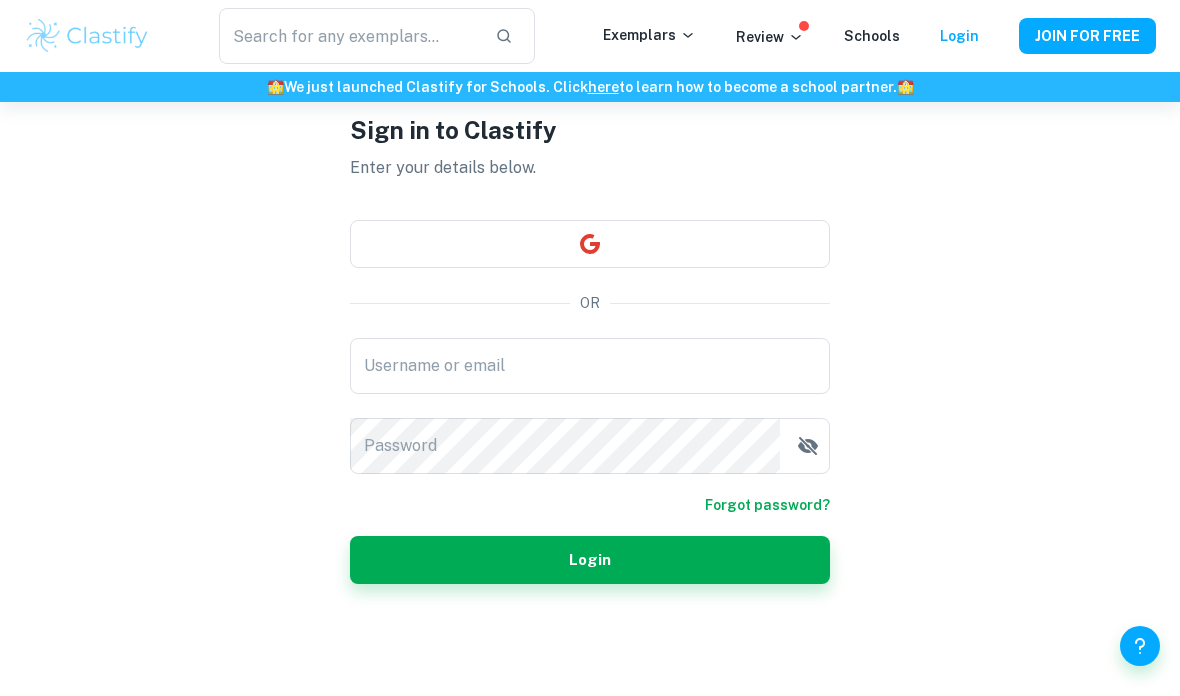 click at bounding box center (590, 244) 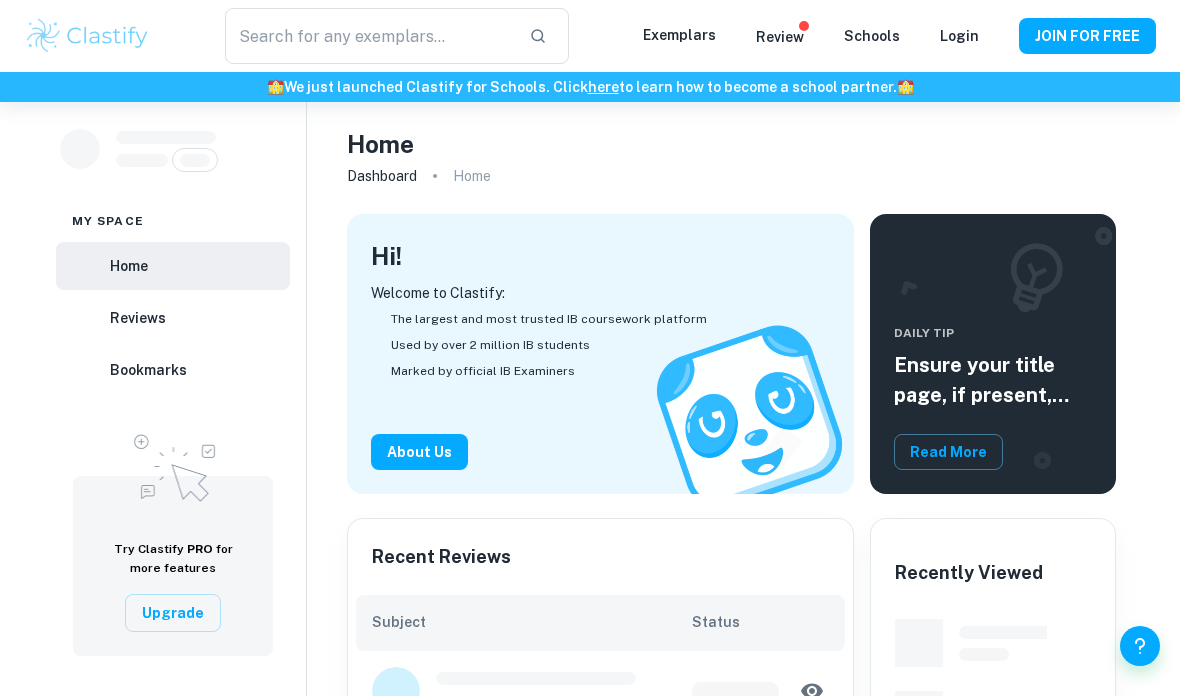 scroll, scrollTop: 0, scrollLeft: 0, axis: both 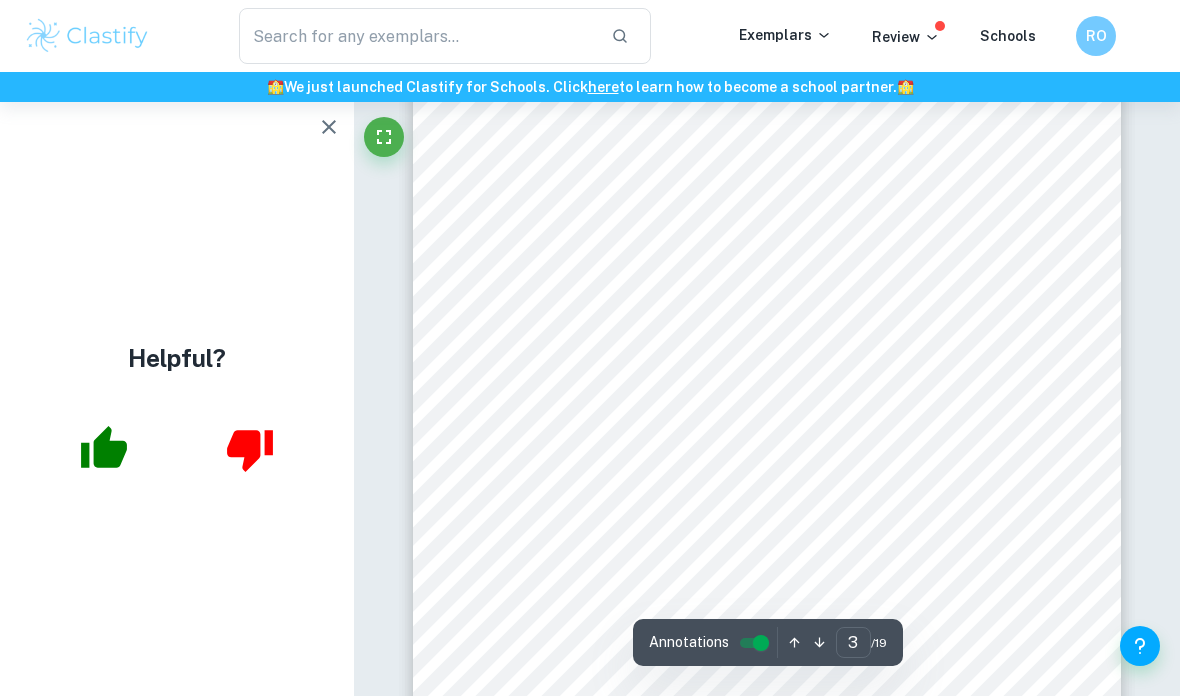 click on "comments <We live in a period" at bounding box center (940, 158) 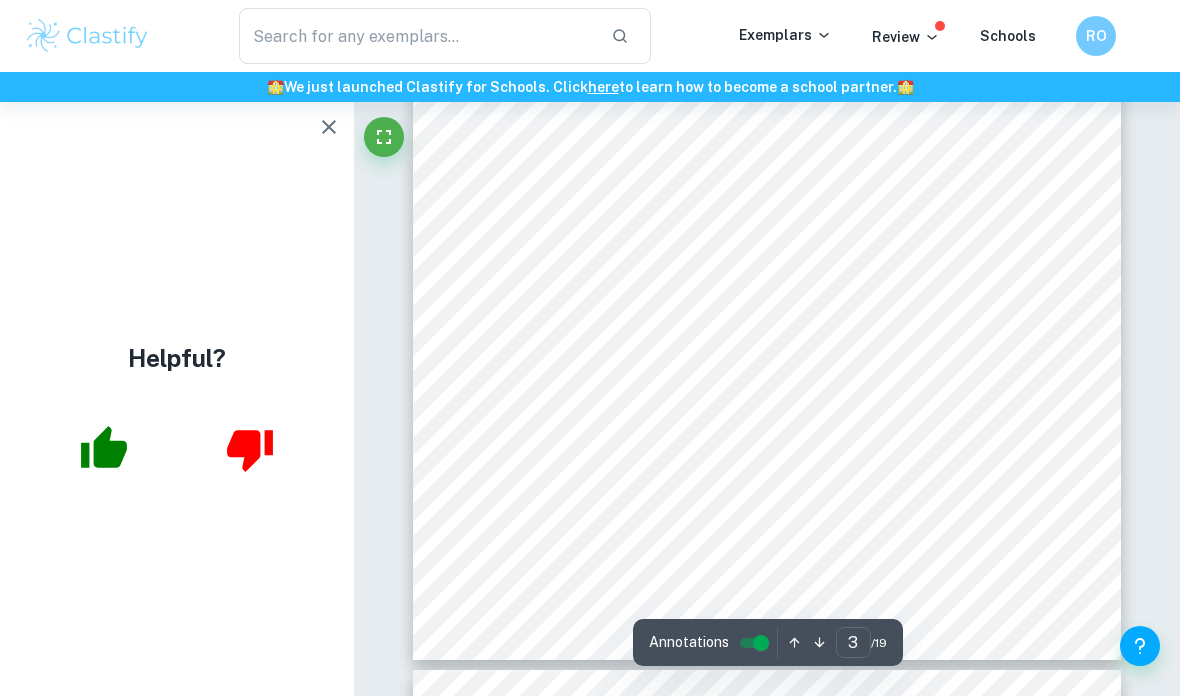 scroll, scrollTop: 2348, scrollLeft: 0, axis: vertical 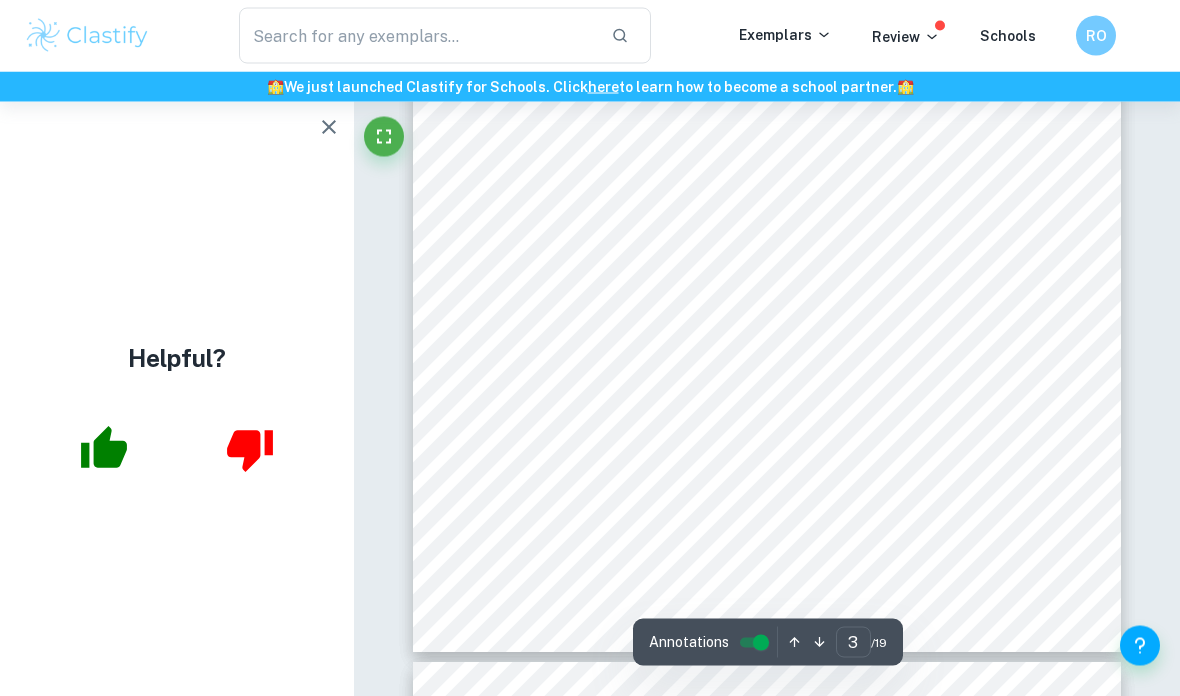click on "Introduction Storytelling has been used as a device in literature for communicating specific values, promoting ideologies, sparking new perspectives and challenging the status quo of societal beliefs. It is also used as a method to preserve the legacy of historical events and figures, recounting these events to be memorialised in objective truth. However, Margaret Atwood re-examines the extent to which historical accounts or fiction is reliable in her 1996 historical novel   Alias Grace , a retelling of a real historical event in the Kinnear Murder Case through the lens of the convicted Grace Marks. Margaret Atwood in her non-fiction novel   In Search Of Alias Grace   comments <We live in a period in which memory of all kinds, including the sort of large memory we call history, is being called into question.= (Atwood 3). Historical representation is now challenged, with the understanding of truth being brought into question; Atwood critic, Murray claims there is claims. 2" at bounding box center (767, 195) 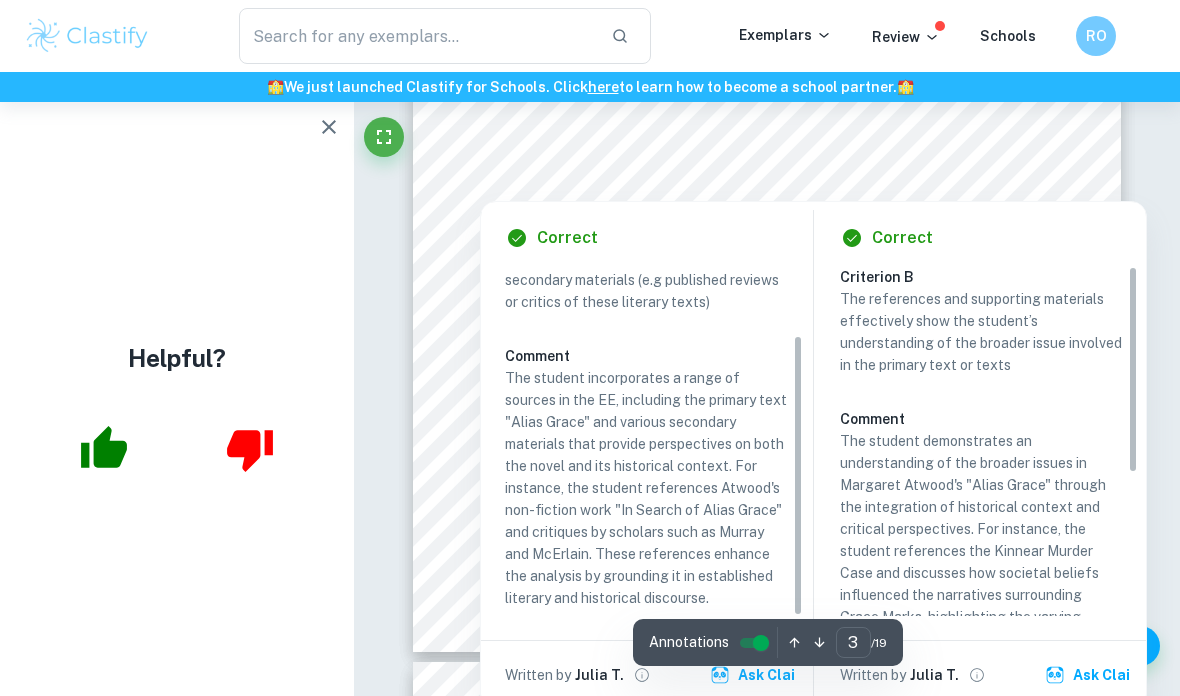 click on "Introduction Storytelling has been used as a device in literature for communicating specific values, promoting ideologies, sparking new perspectives and challenging the status quo of societal beliefs. It is also used as a method to preserve the legacy of historical events and figures, recounting these events to be memorialised in objective truth. However, Margaret Atwood re-examines the extent to which historical accounts or fiction is reliable in her 1996 historical novel   Alias Grace , a retelling of a real historical event in the Kinnear Murder Case through the lens of the convicted Grace Marks. Margaret Atwood in her non-fiction novel   In Search Of Alias Grace   comments <We live in a period in which memory of all kinds, including the sort of large memory we call history, is being called into question.= (Atwood 3). Historical representation is now challenged, with the understanding of truth being brought into question; Atwood critic, Murray claims there is claims. 2" at bounding box center [767, 194] 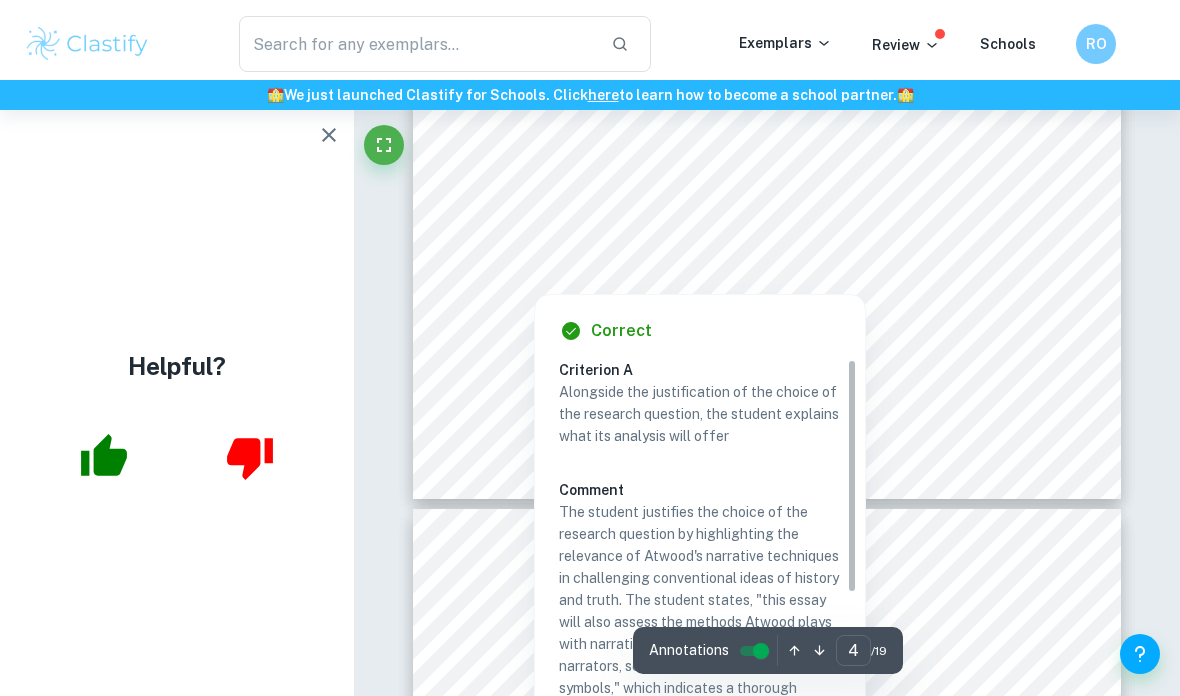 scroll, scrollTop: 3433, scrollLeft: 0, axis: vertical 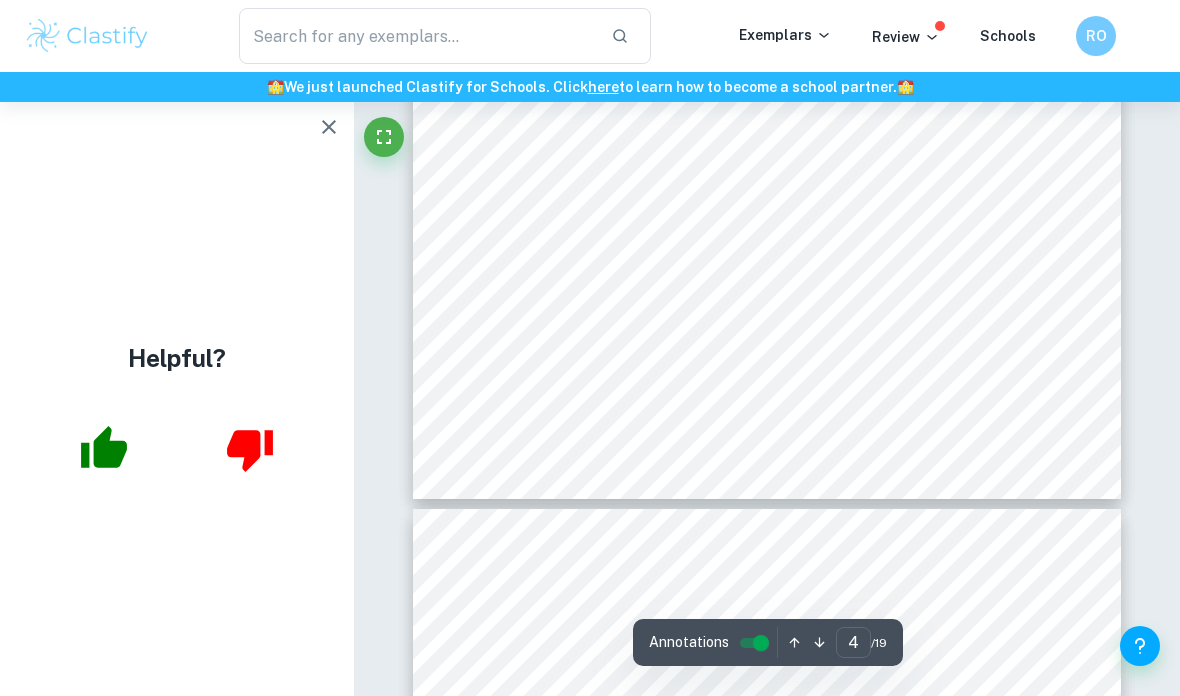 click on "representations, possibly suggesting that the discourses around the historical figure Grace Marks is inevitably shaped and distorted by cultural values and patriarchal biases of the 19th Century. This essay will also assess the methods Atwood plays with narrative techniques such as multiple narrators, self-referentiality, ambiguous symbols, cliche pastiche and a circular narrative structure to show the reader how history is not rooted in absolute truth, it is easily shaped and distorted and thus it is impossible to arrive at a singular truth. As a result, this essay will investigate the question   <How does Margaret Atwood9s narrative devices in Alias Grace challenge ideas about truth and history? = It is a topic especially worth exploring as whilst many critics have discussed Atwood9s challenge to history and truths, there has been a lack of emphasis regarding the varying narrative techniques which build this ambiguity to support it. based on the case of Grace Marks, as well as academic essays that looked at" at bounding box center (767, 41) 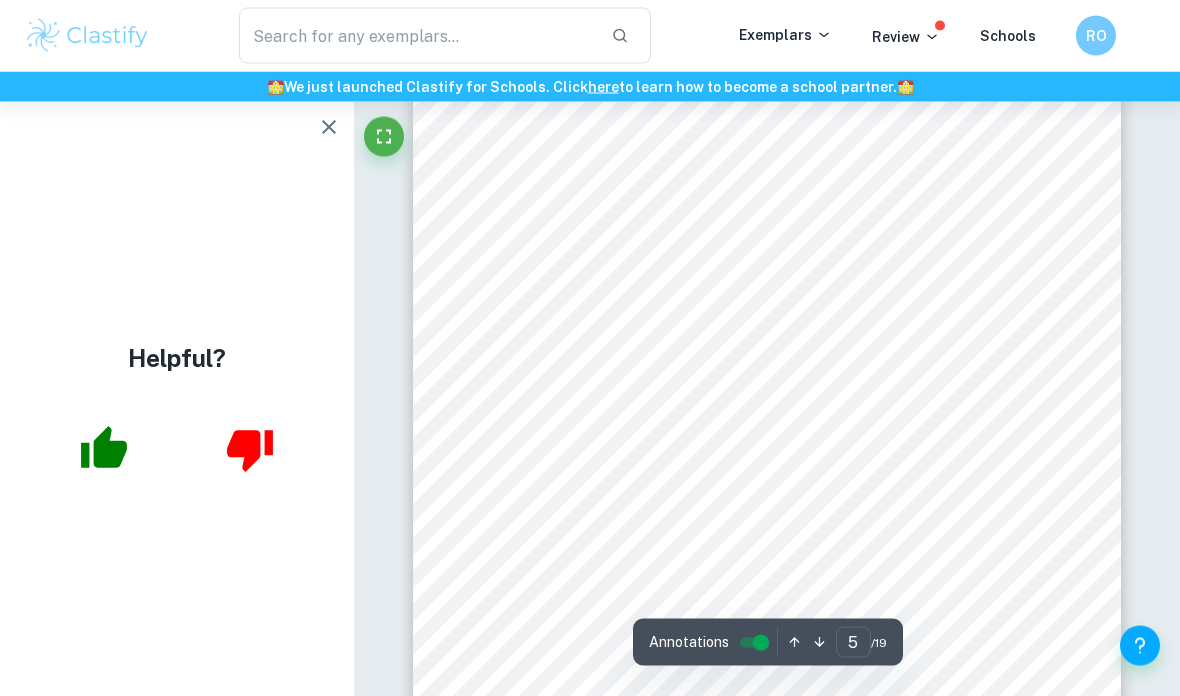 click on "Historical Context- The Kinnear Murder Case The fictional retelling Atwood bases Alias Grace on is the Toronto Kinnear murder case of 1843, a double homicide of Grace Marks9 employer Thomas Kinnear and his other housekeeper, Nancy Montgomery. The 16-year-old Irish girl, Grace Marks along with her colleague, James Mcdermott were both convicted of the murder and were found fleeing in Toronto (Young). The trials of the murder case, especially Grace Marks, were transformed into a media sensation, instigating many public discourses on Grace9s true intentions and identity. The torn public discourses were reflective of the rampant Victorian gendered stereotypes of the period, such as ranging from Grace being demonised as a seductive femme fatale in James Mcdermott9s account in court: <She was the devil and I thought that I would have nothing more to do with such a horrible piece of business; but she looked so handsome, that somehow or another I Susanna Moodie's novel   Life in the Clearings.   4" at bounding box center (767, 534) 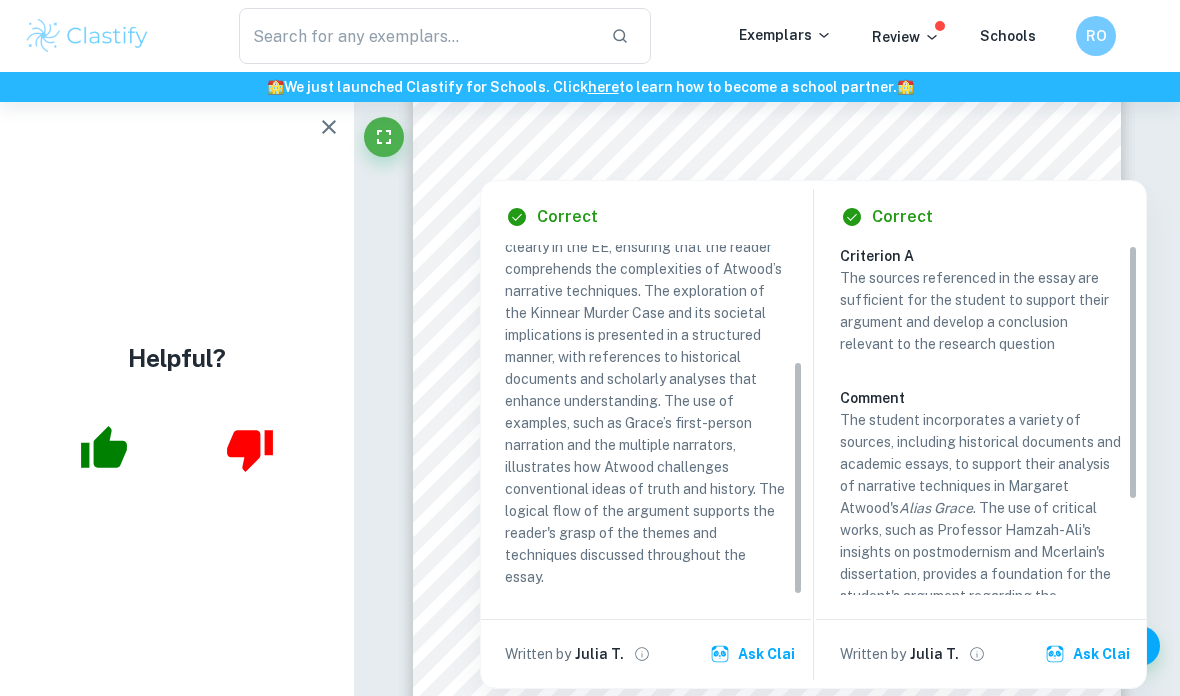 scroll, scrollTop: 173, scrollLeft: 0, axis: vertical 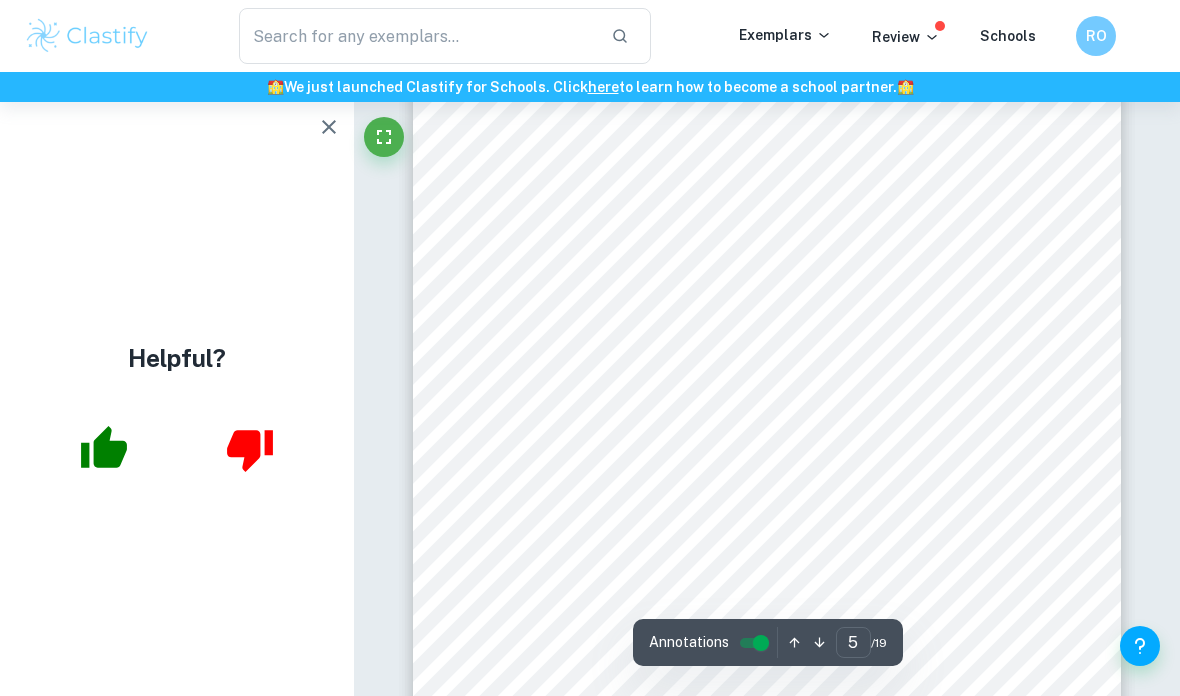 click on "being demonised as a seductive femme fatale in James Mcdermott9s account in court:" at bounding box center (759, 192) 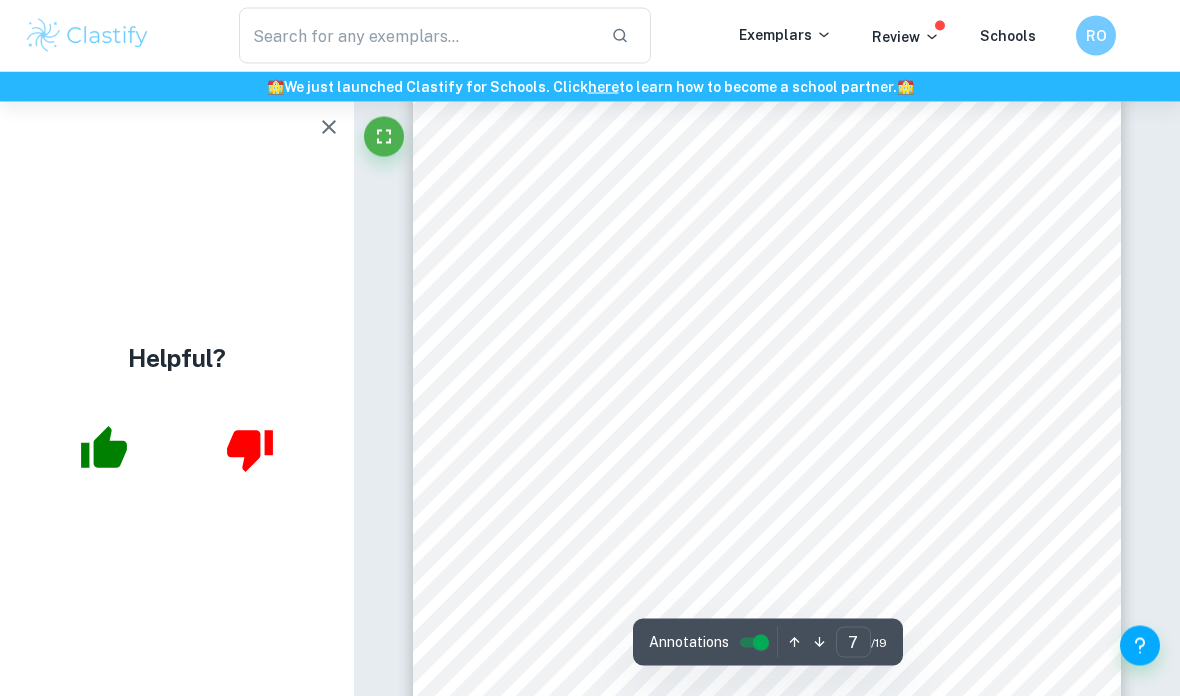scroll, scrollTop: 5905, scrollLeft: 0, axis: vertical 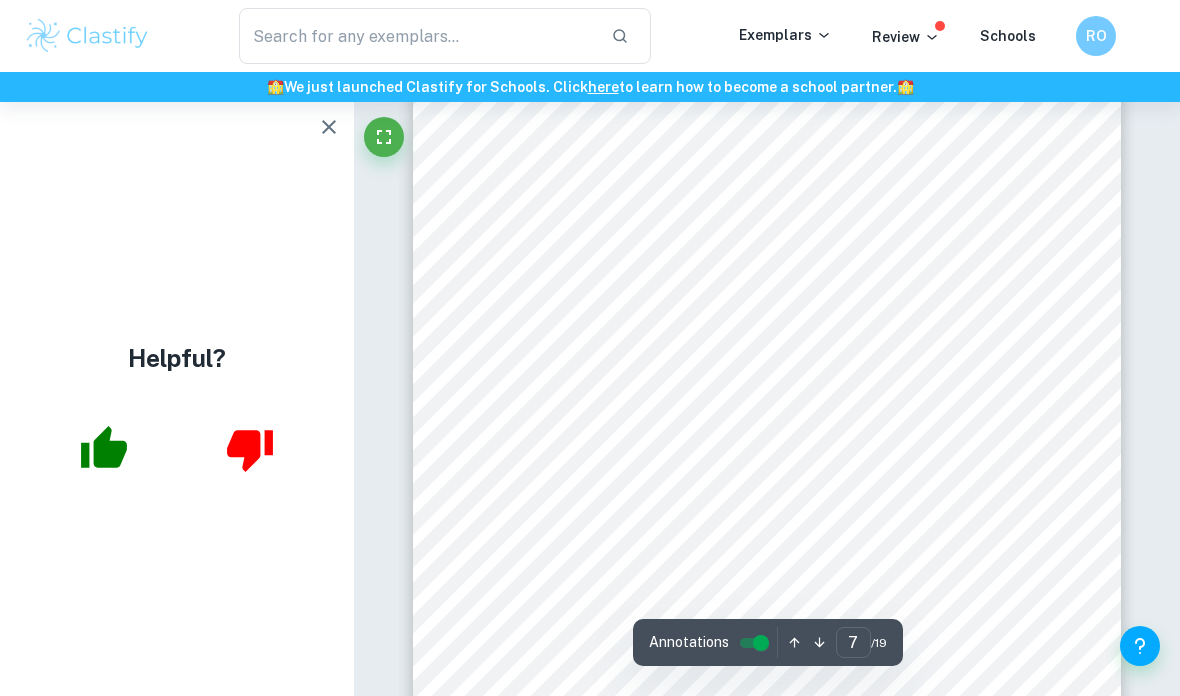 click on "employed by Atwood to effectively undermine the notion of an objective, singular truth in history whilst depicting Grace Marks9s character in a subjective, nuanced light. Main Body From the very beginning of the novel, Atwood subverts conventional historical representations by positioning the historical figure to be the primary voice through the narrative technique of first-person narration; this feminist act centralises her narration to be the most prominent in which other historical representations would have drowned her out by the voices of patriarchy such as Susanna Moodie9s first hand account of her. Despite Grace9s authoritative dictation over own story, she is shown to be struggling in ascertaining her identity due to the multiple discourses which frame her in accordance with patriarchal standards during the period. According to Hutchison9s analysis, she states how <Grace9s identity remains enigmatic as she becomes even more perplexed 6" at bounding box center [767, 347] 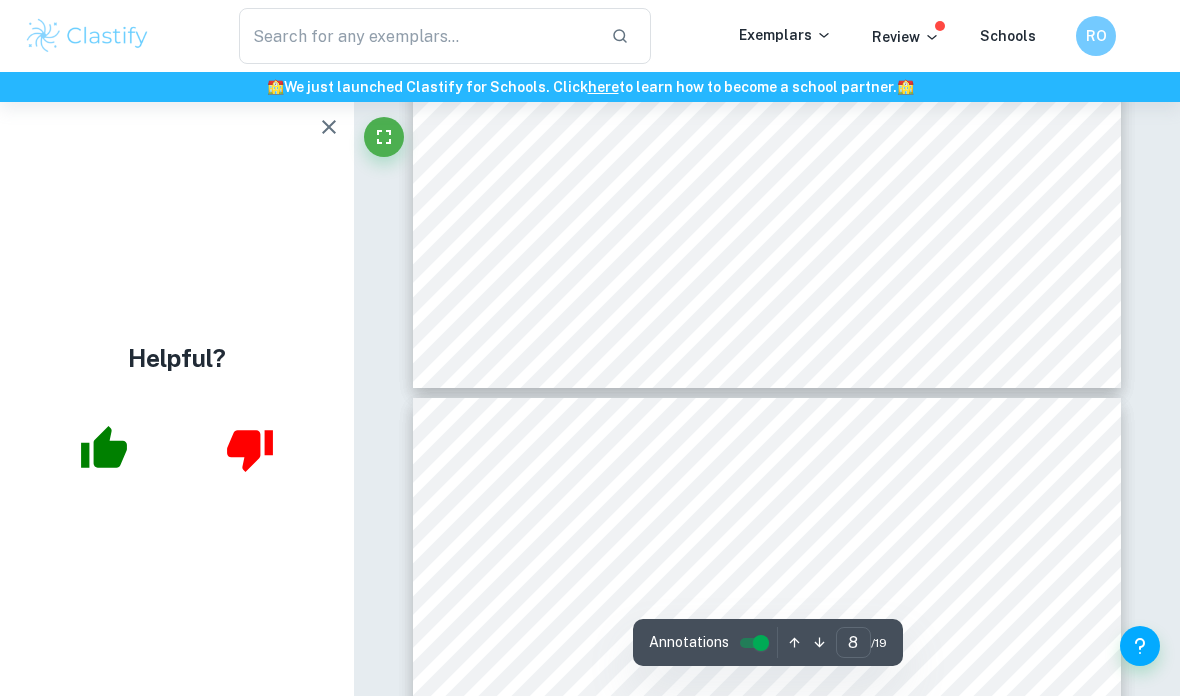 scroll, scrollTop: 6367, scrollLeft: 0, axis: vertical 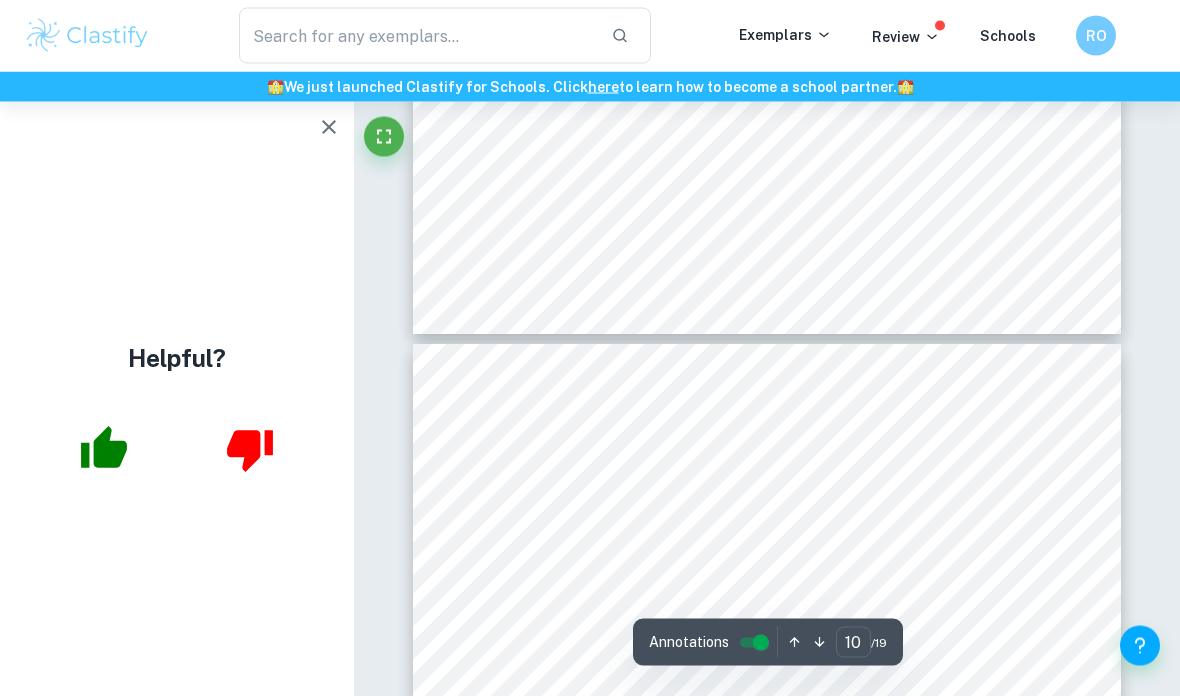 type on "9" 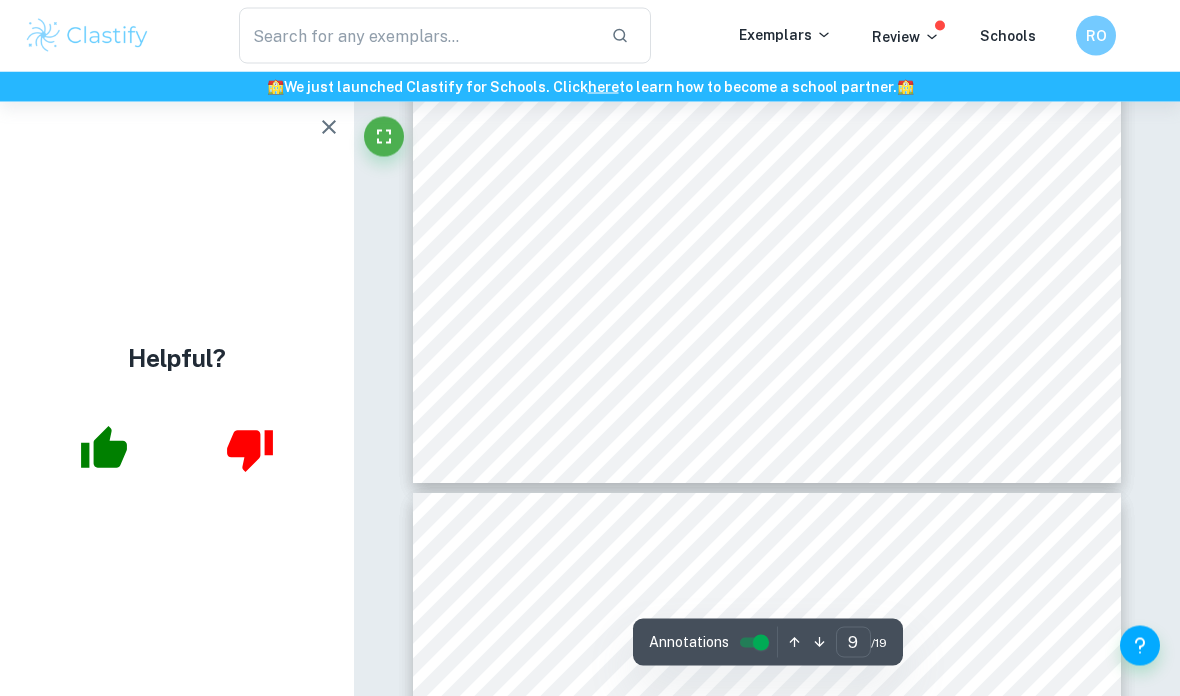 scroll, scrollTop: 8079, scrollLeft: 0, axis: vertical 